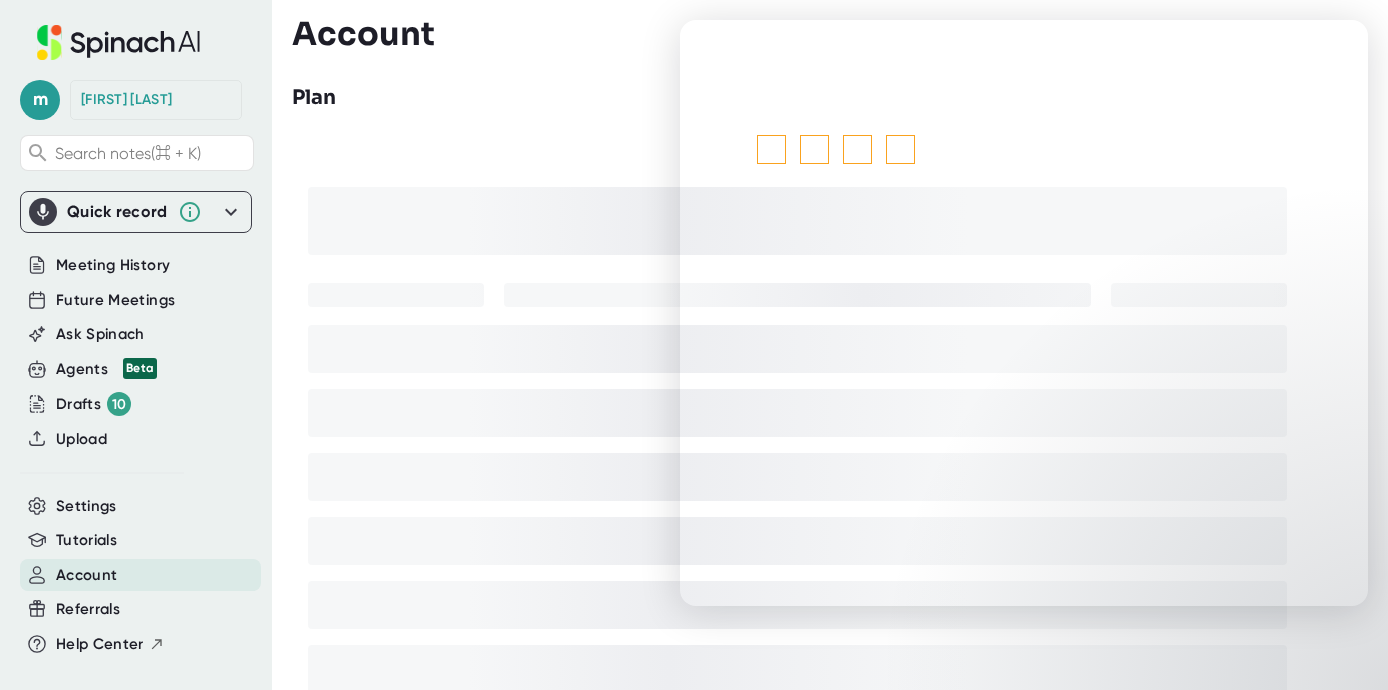 scroll, scrollTop: 0, scrollLeft: 0, axis: both 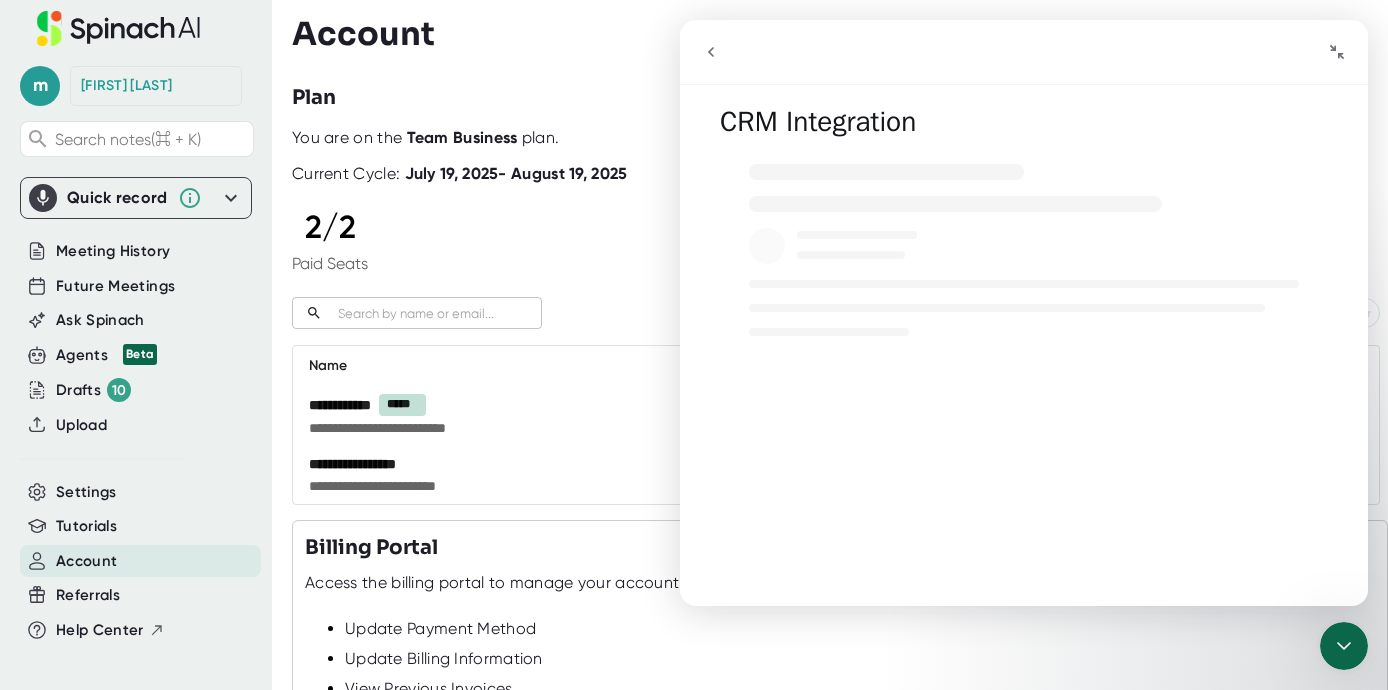 click 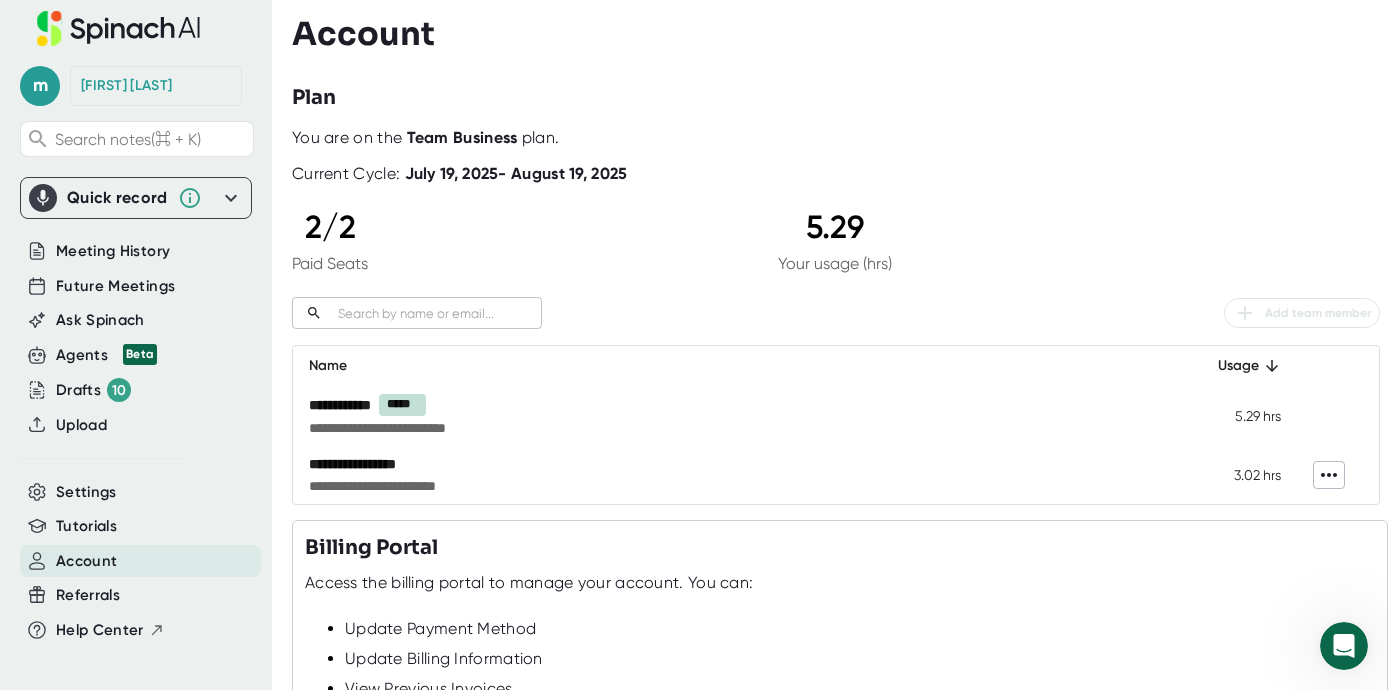 scroll, scrollTop: 0, scrollLeft: 0, axis: both 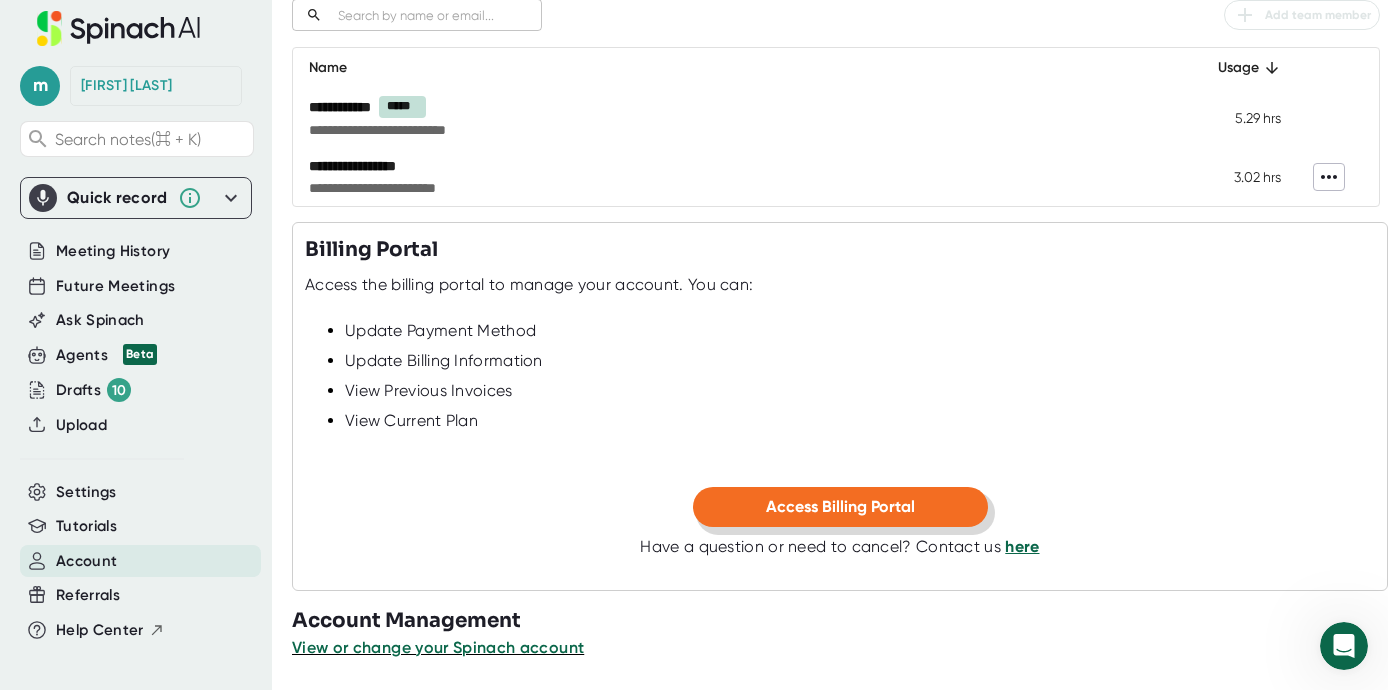 click on "Access Billing Portal" at bounding box center (840, 506) 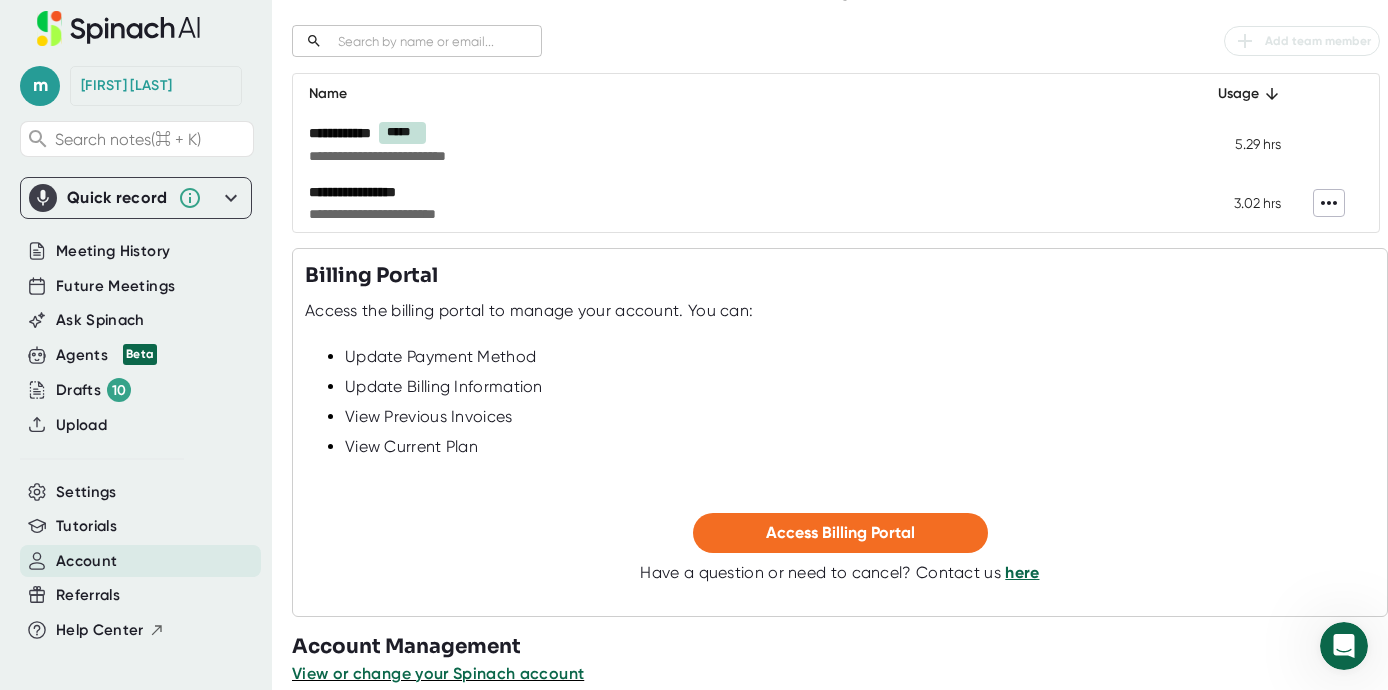 scroll, scrollTop: 269, scrollLeft: 0, axis: vertical 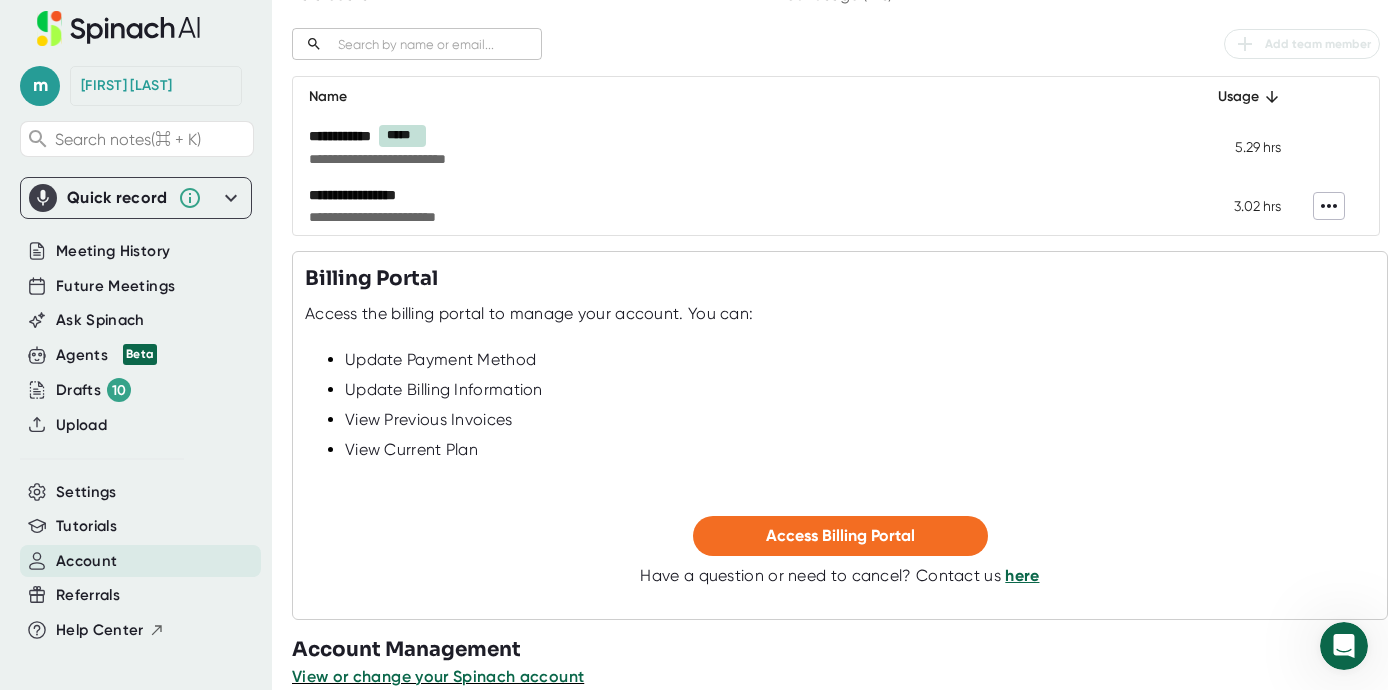 click 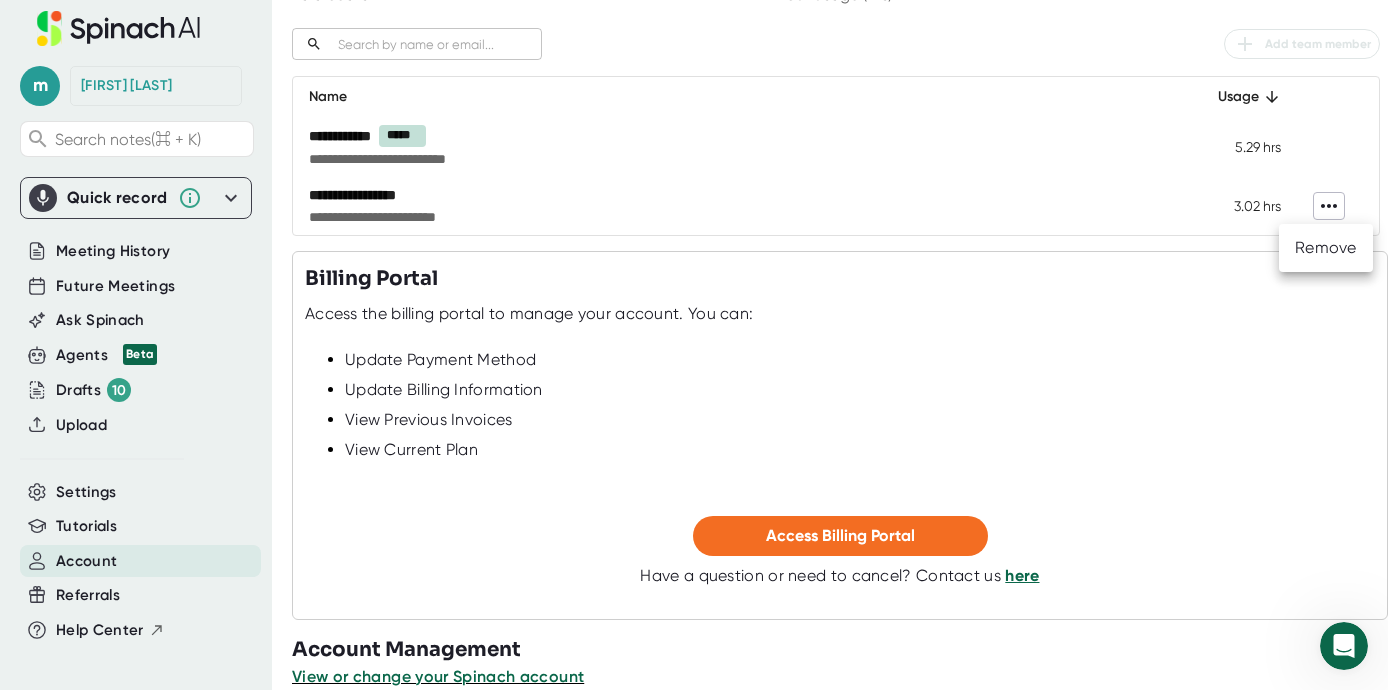 click at bounding box center (694, 345) 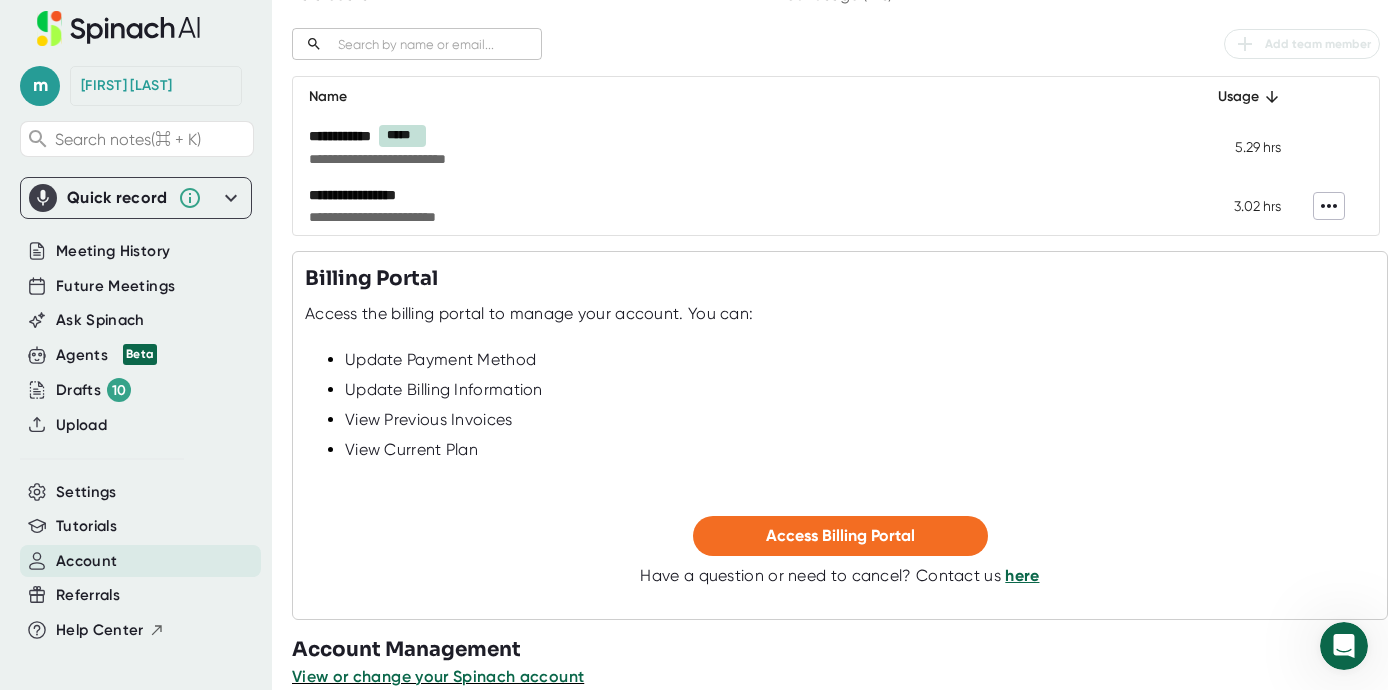 click on "5.29 hrs" at bounding box center (1237, 146) 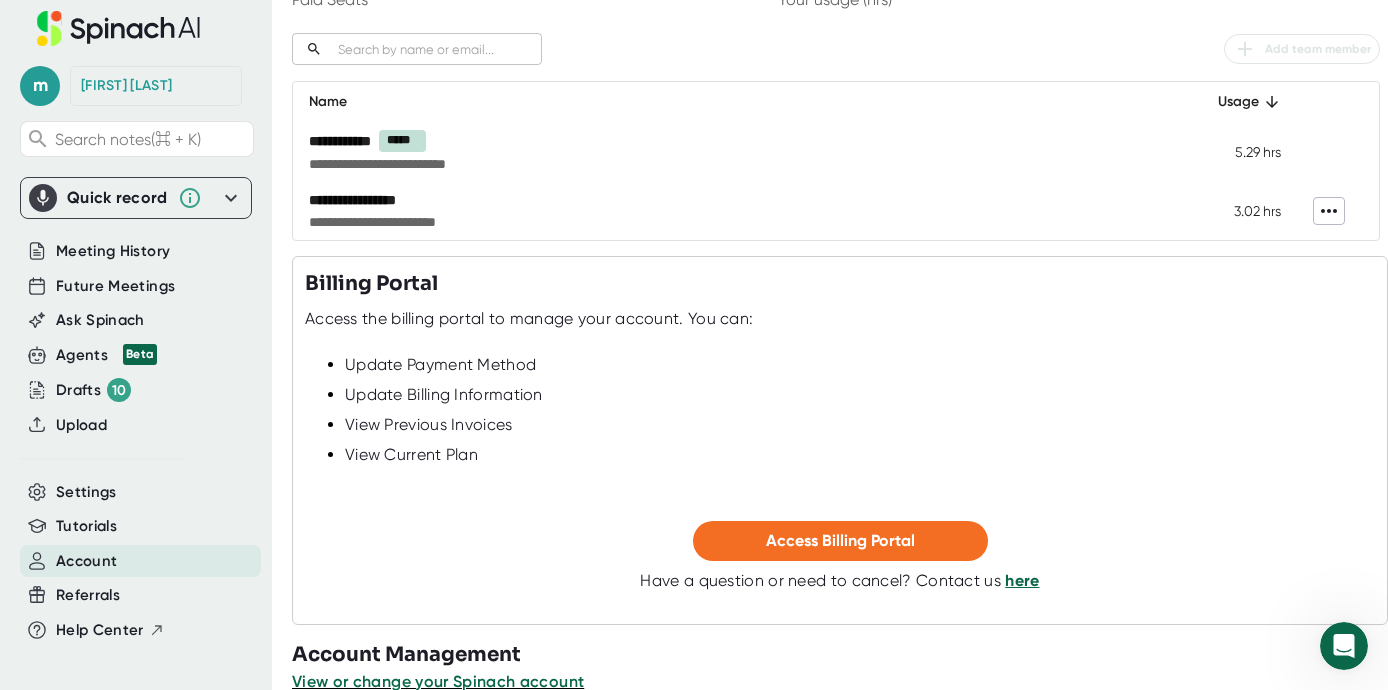 scroll, scrollTop: 298, scrollLeft: 0, axis: vertical 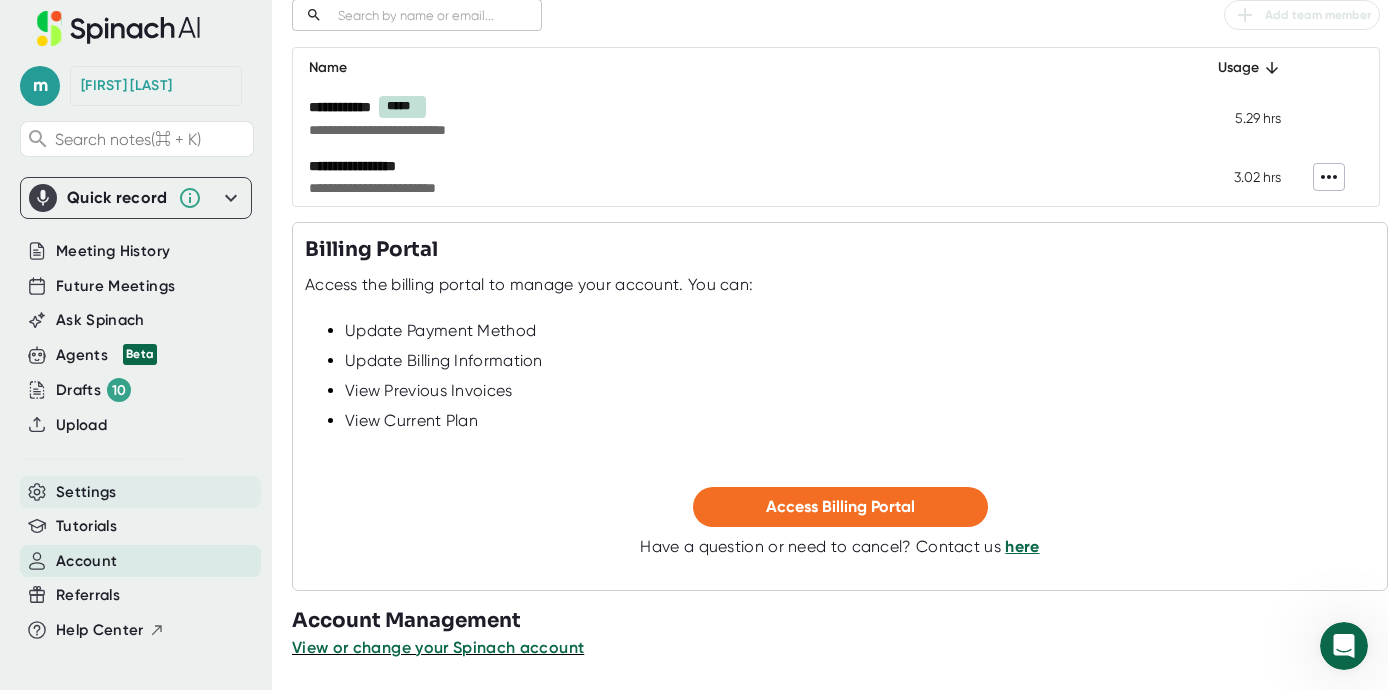click on "Settings" at bounding box center [86, 492] 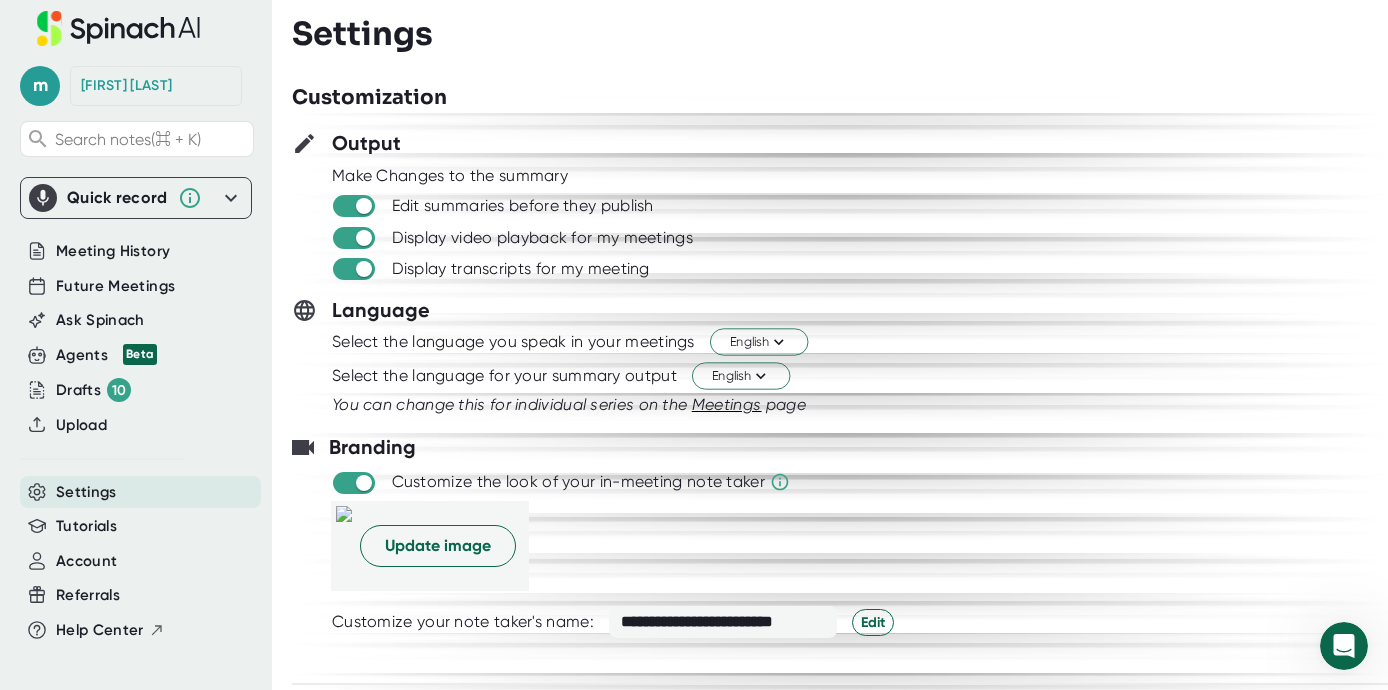 scroll, scrollTop: 0, scrollLeft: 0, axis: both 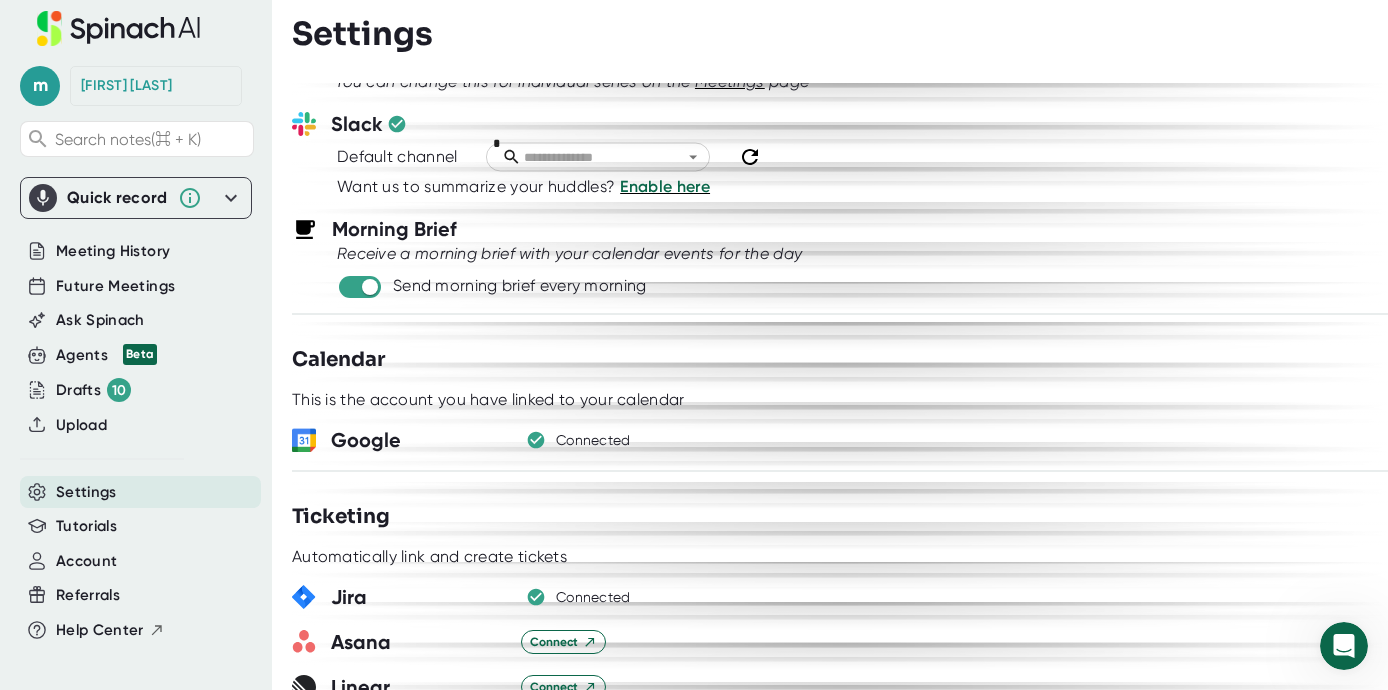 click at bounding box center (360, 287) 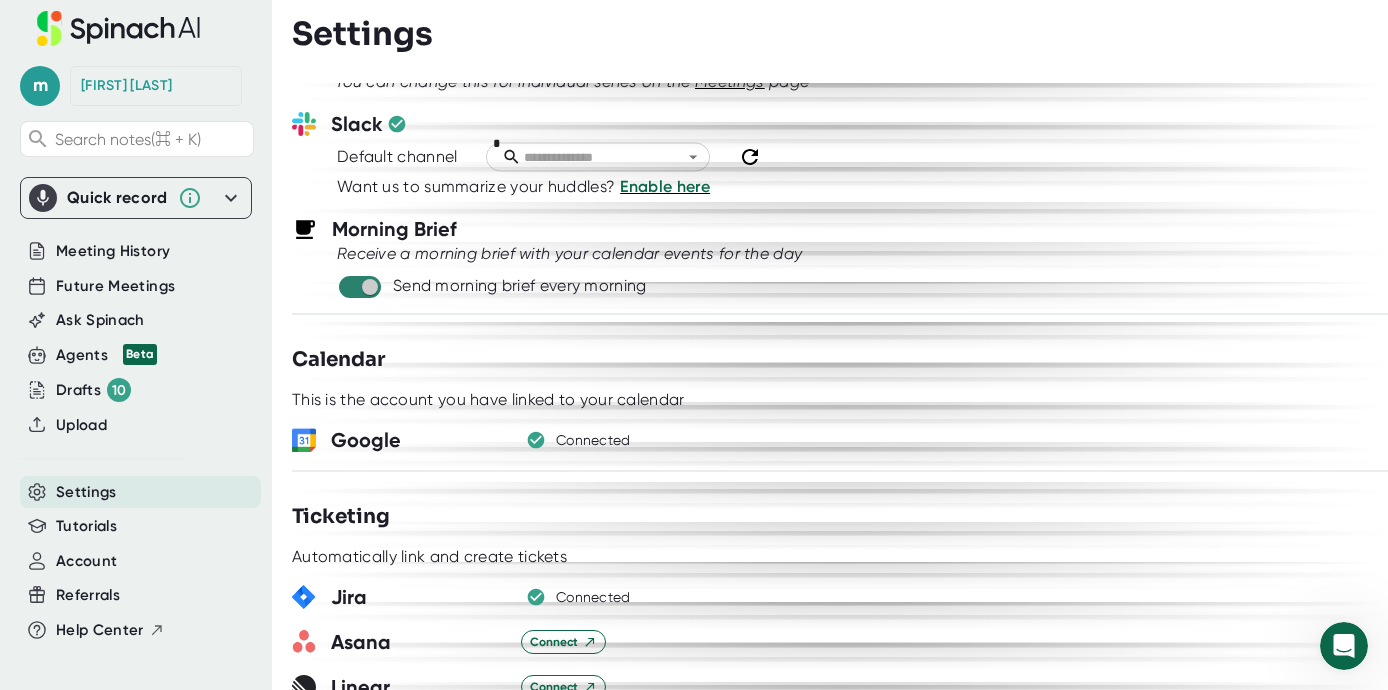 click at bounding box center (369, 287) 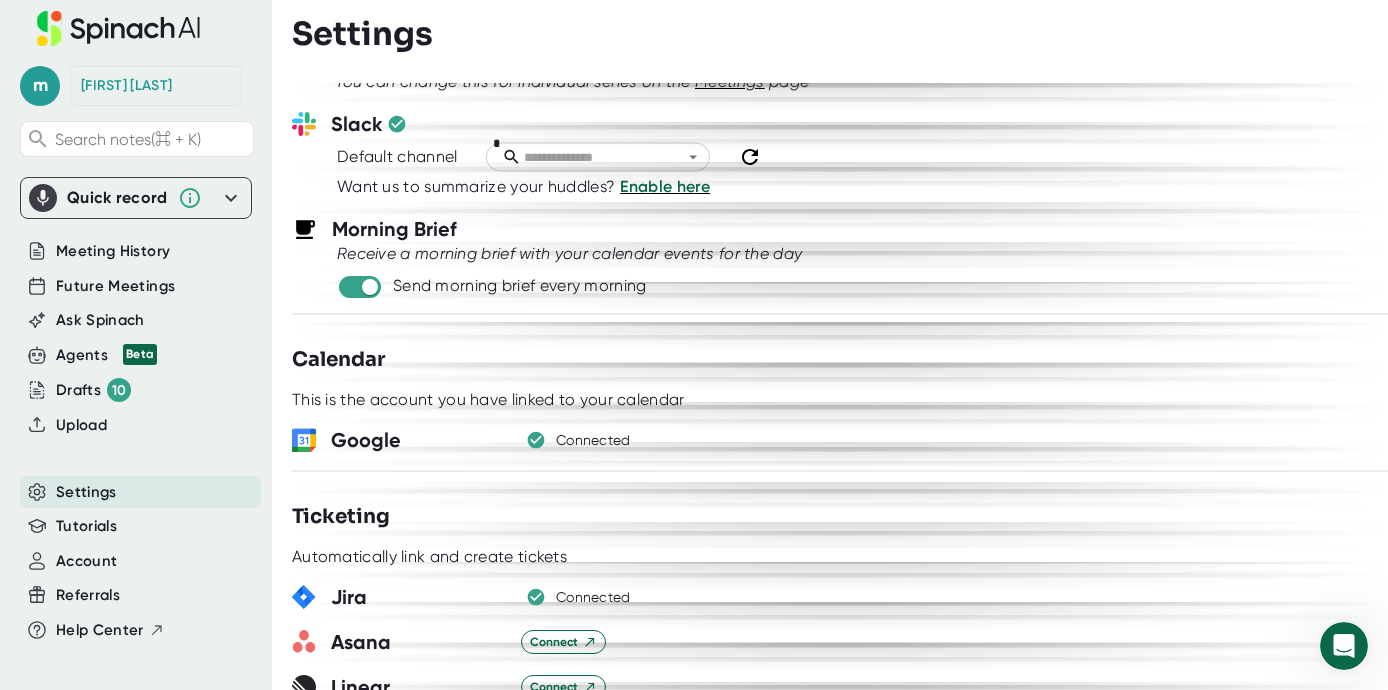 checkbox on "false" 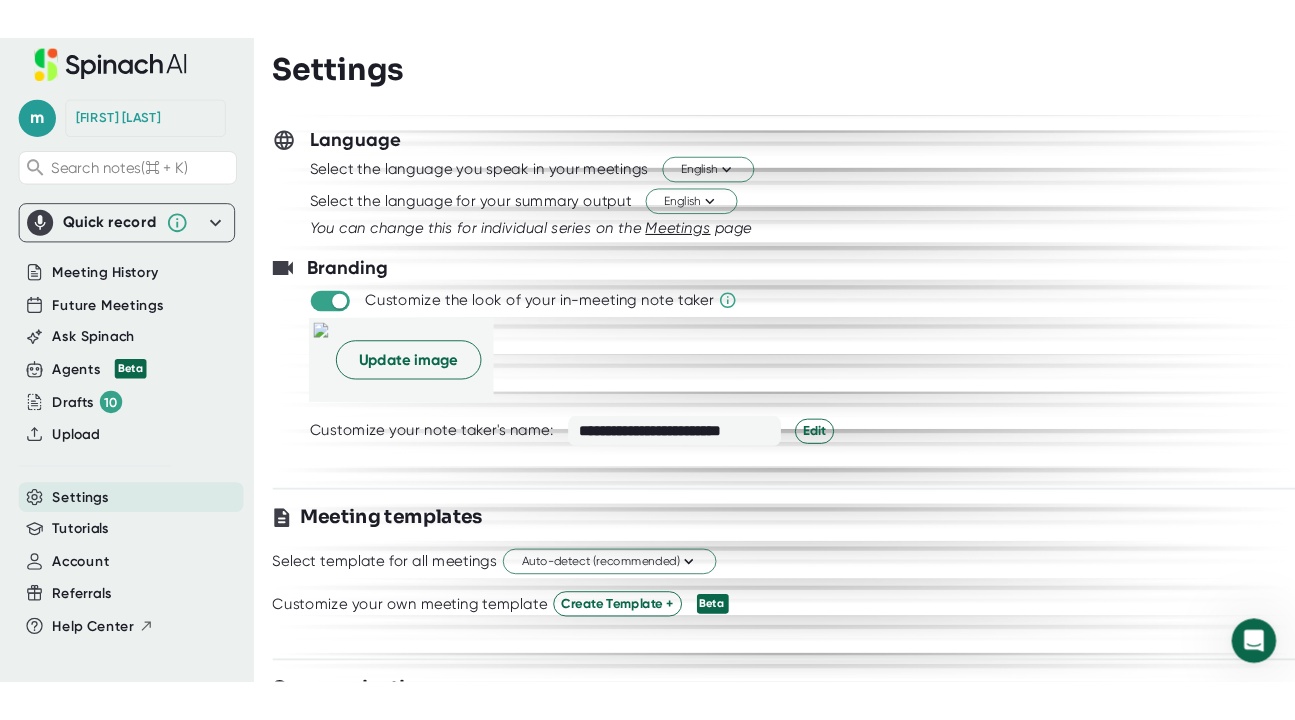 scroll, scrollTop: 0, scrollLeft: 0, axis: both 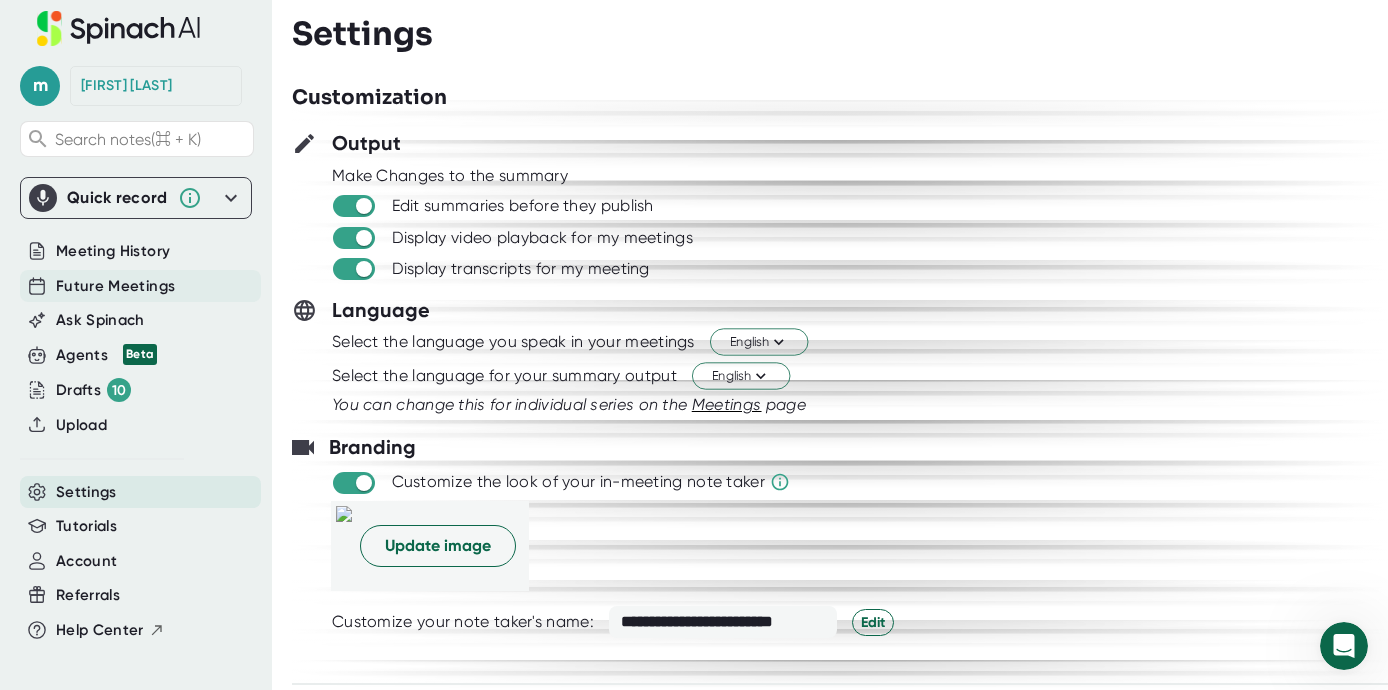 click on "Future Meetings" at bounding box center (115, 286) 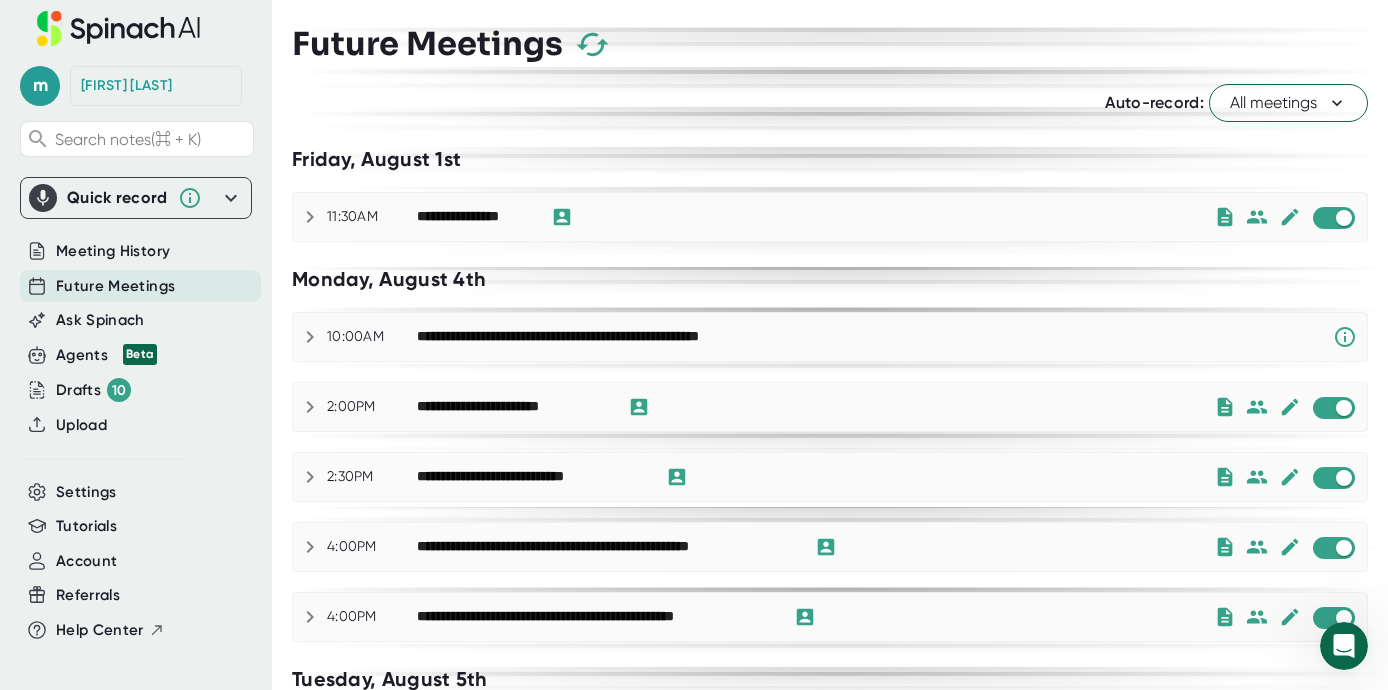 click on "All meetings" at bounding box center (1288, 103) 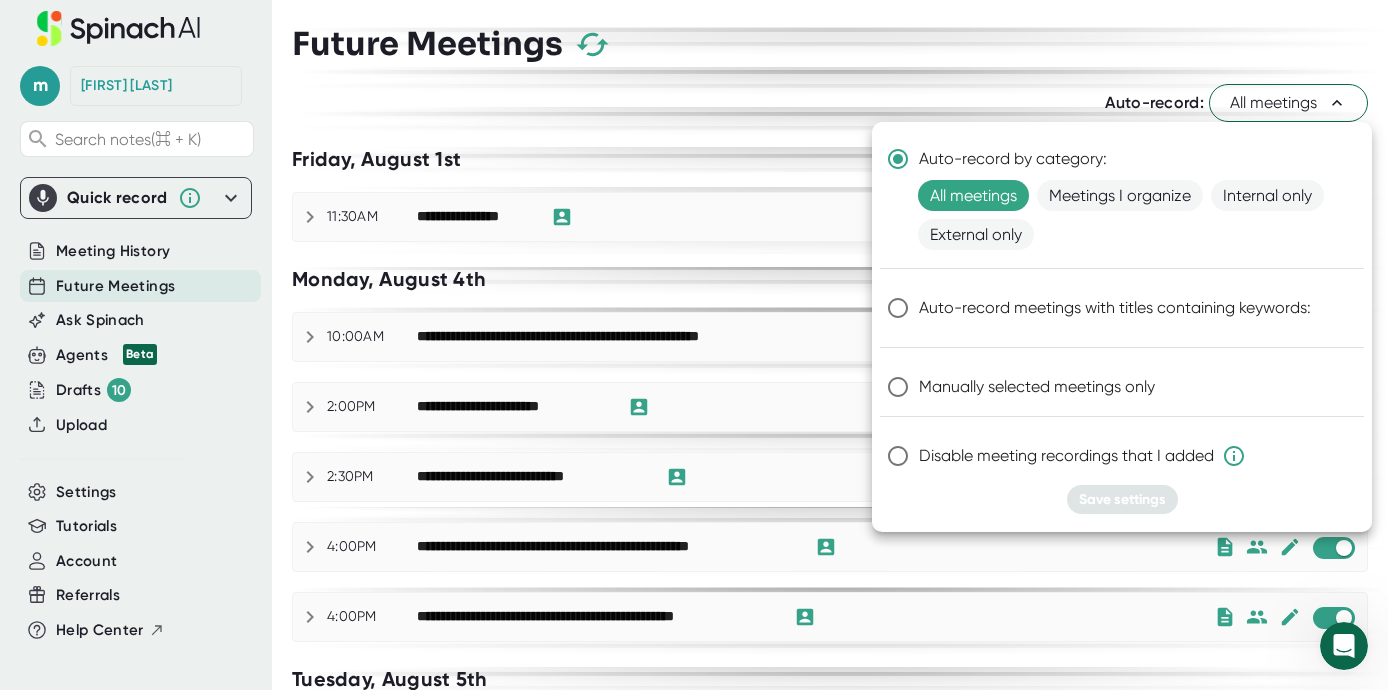 click on "Manually selected meetings only" at bounding box center (898, 387) 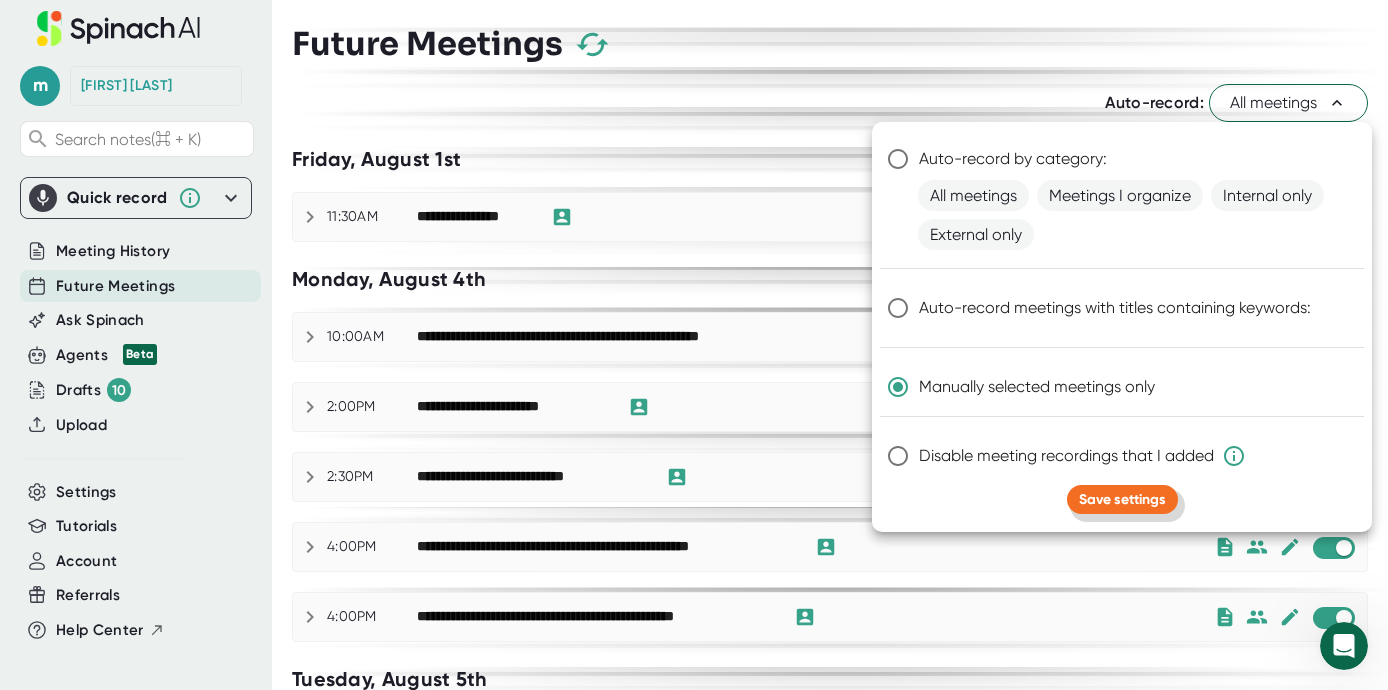 click on "Save settings" at bounding box center (1122, 499) 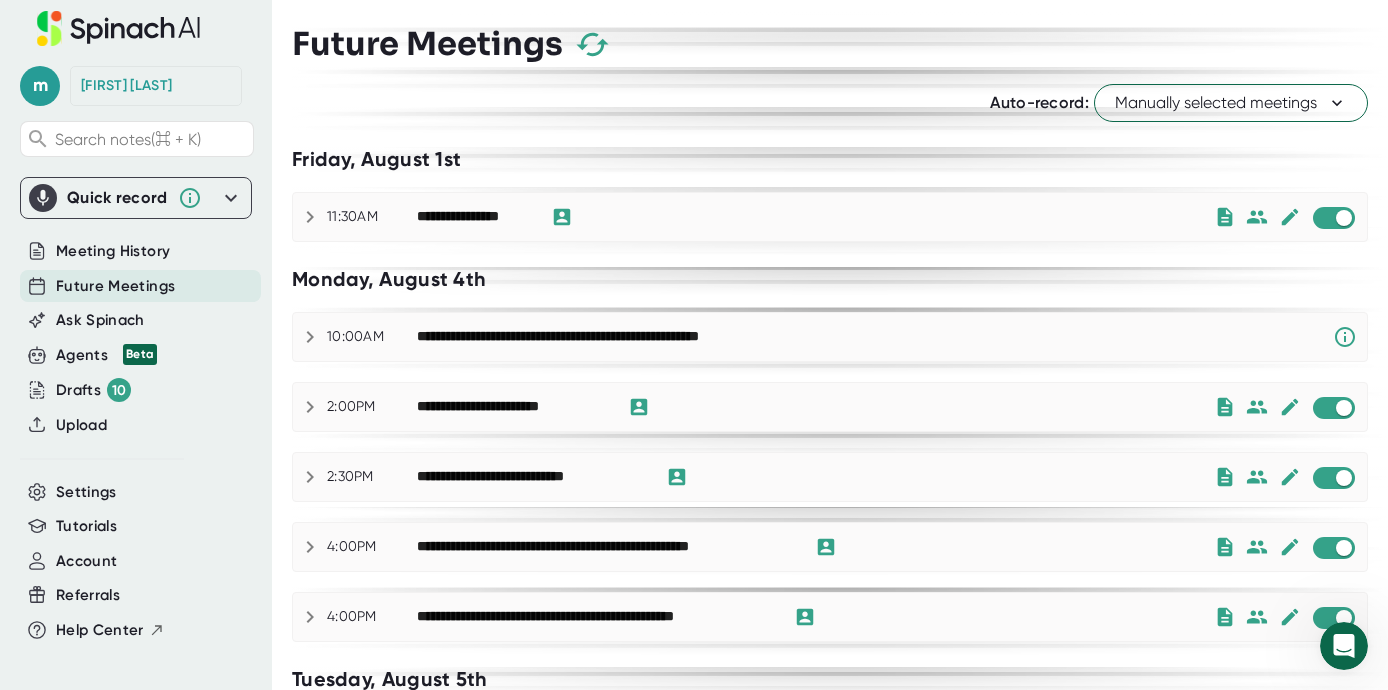 click on "Manually selected meetings" at bounding box center [1231, 103] 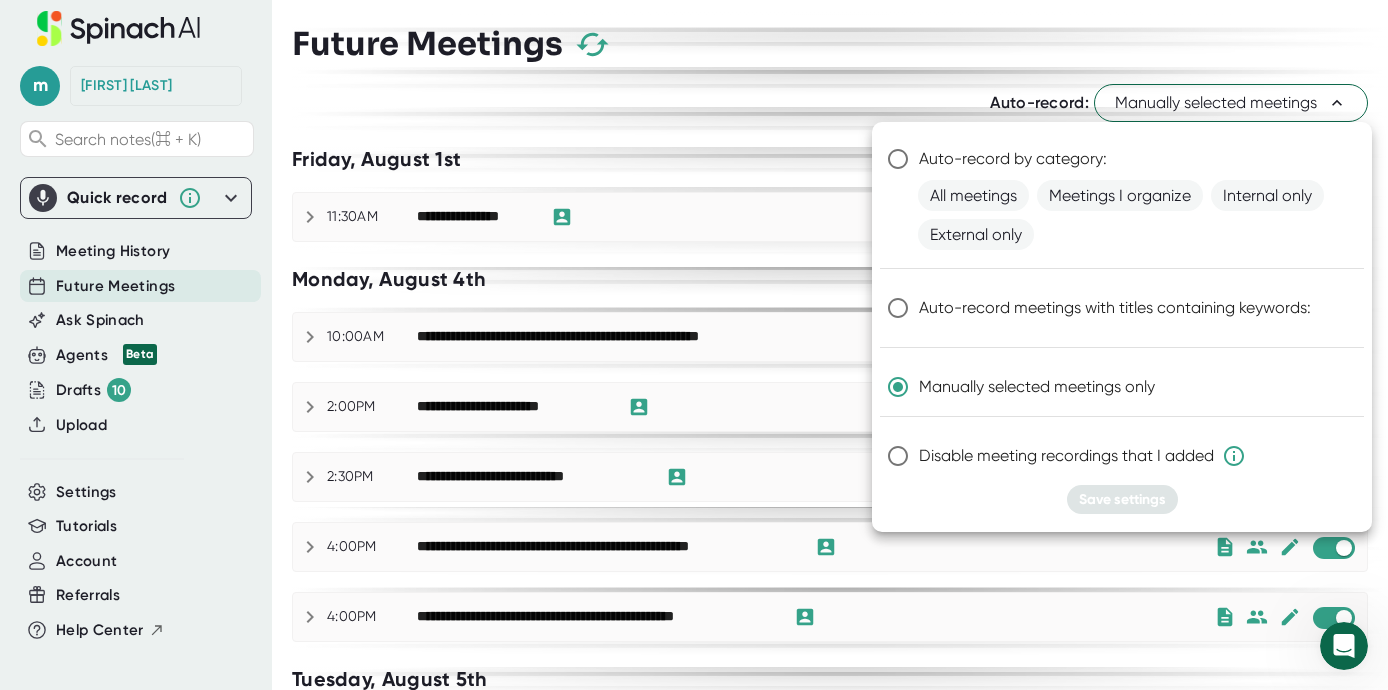 click on "Disable meeting recordings that I added" at bounding box center [898, 456] 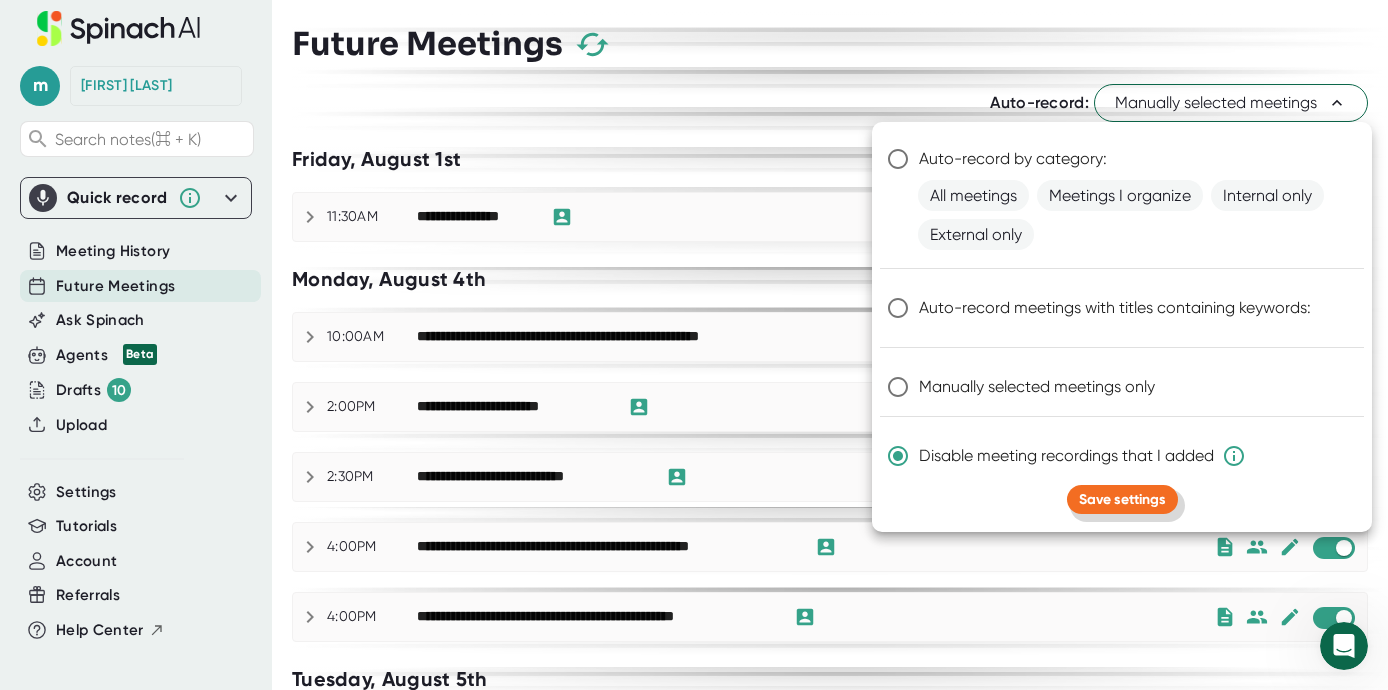 click on "Save settings" at bounding box center [1122, 499] 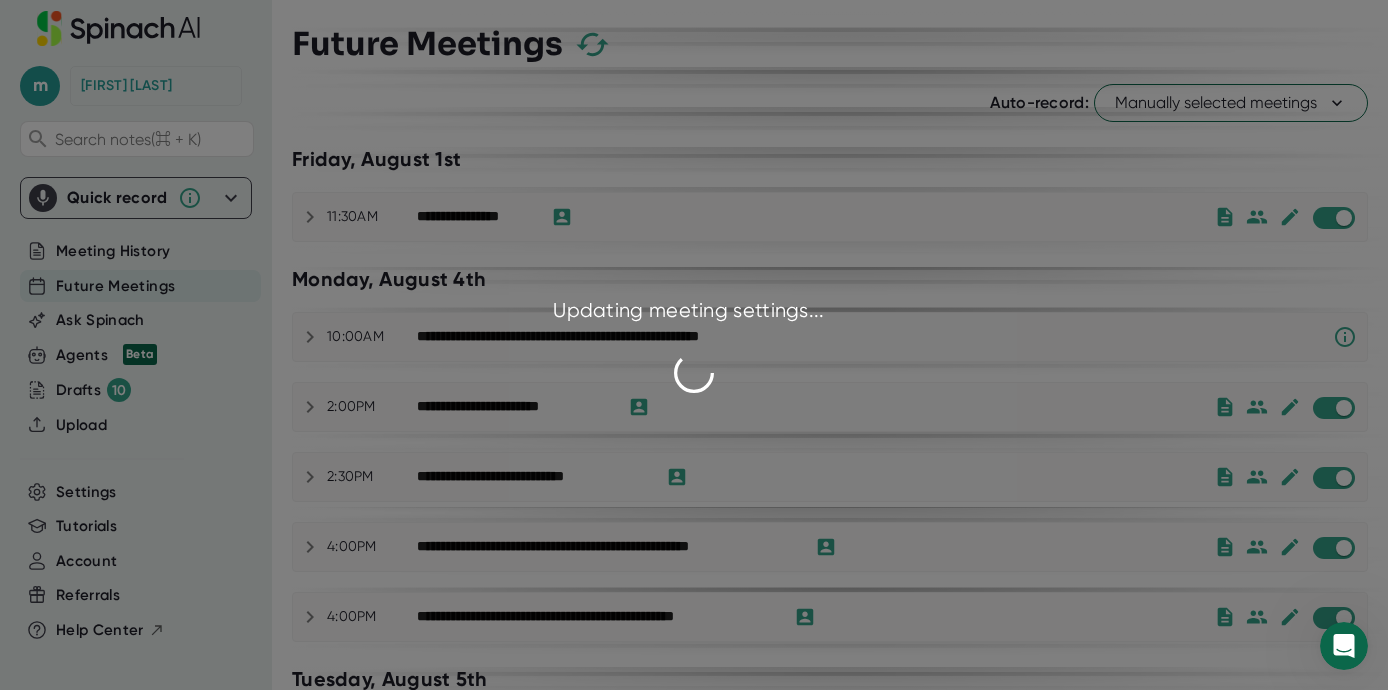 checkbox on "false" 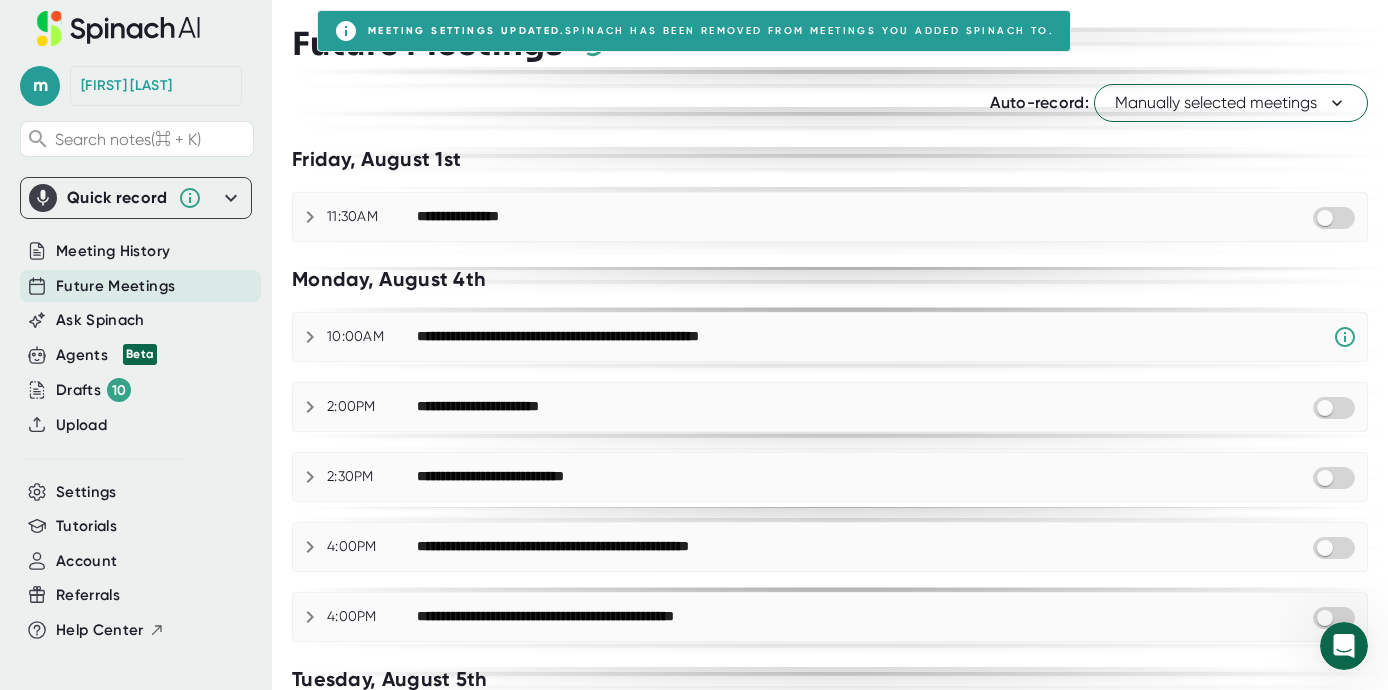 click on "**********" at bounding box center [830, 217] 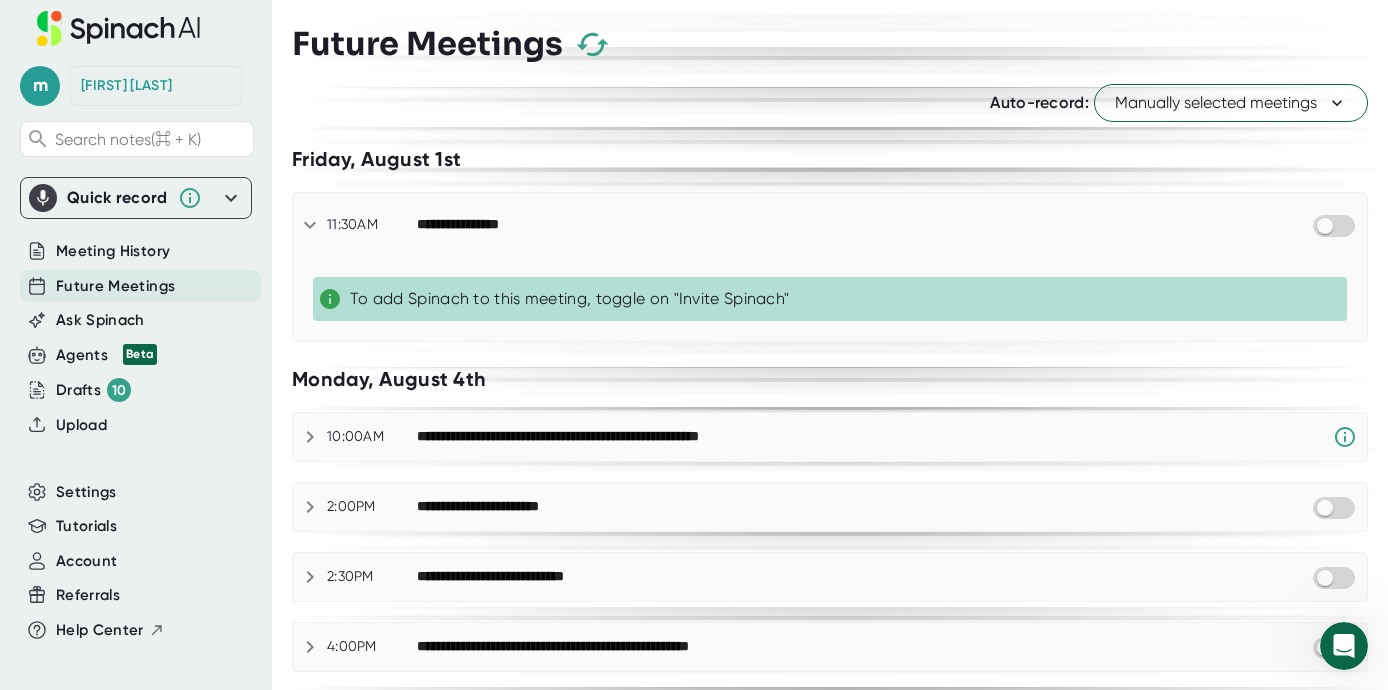 click on "Manually selected meetings" at bounding box center (1231, 103) 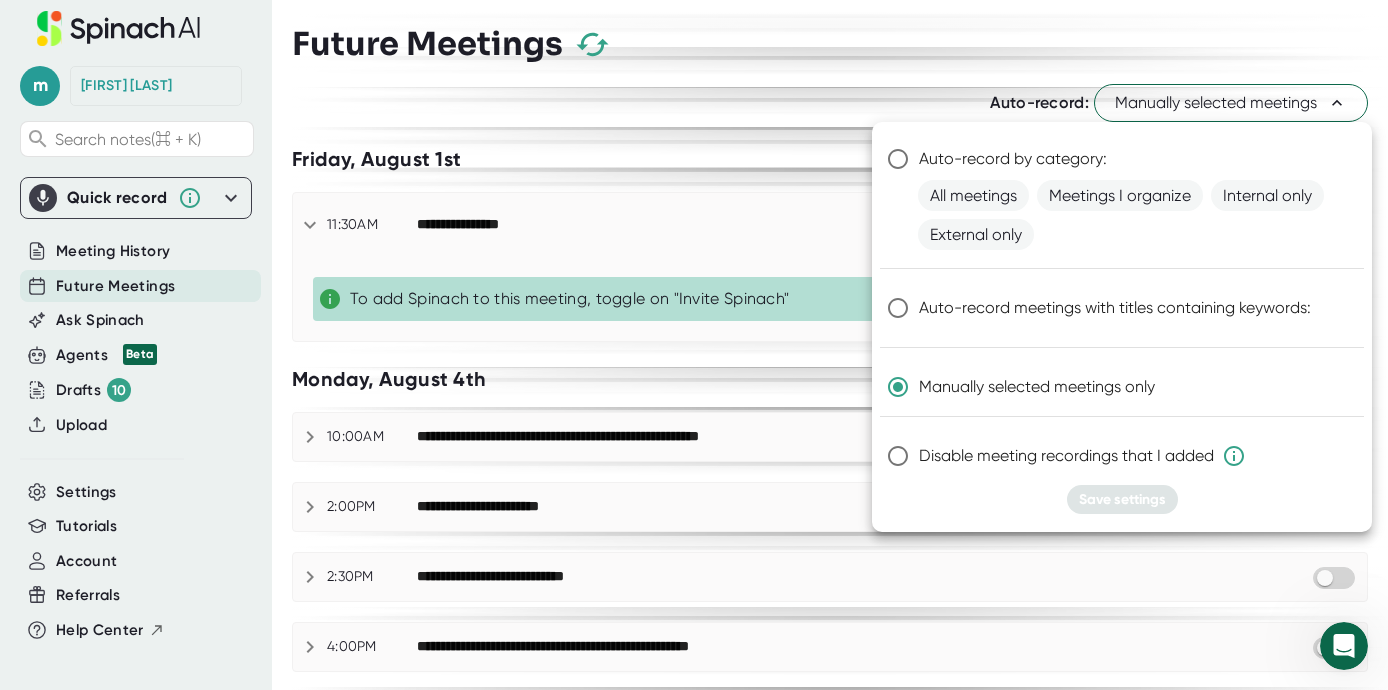 click at bounding box center [694, 345] 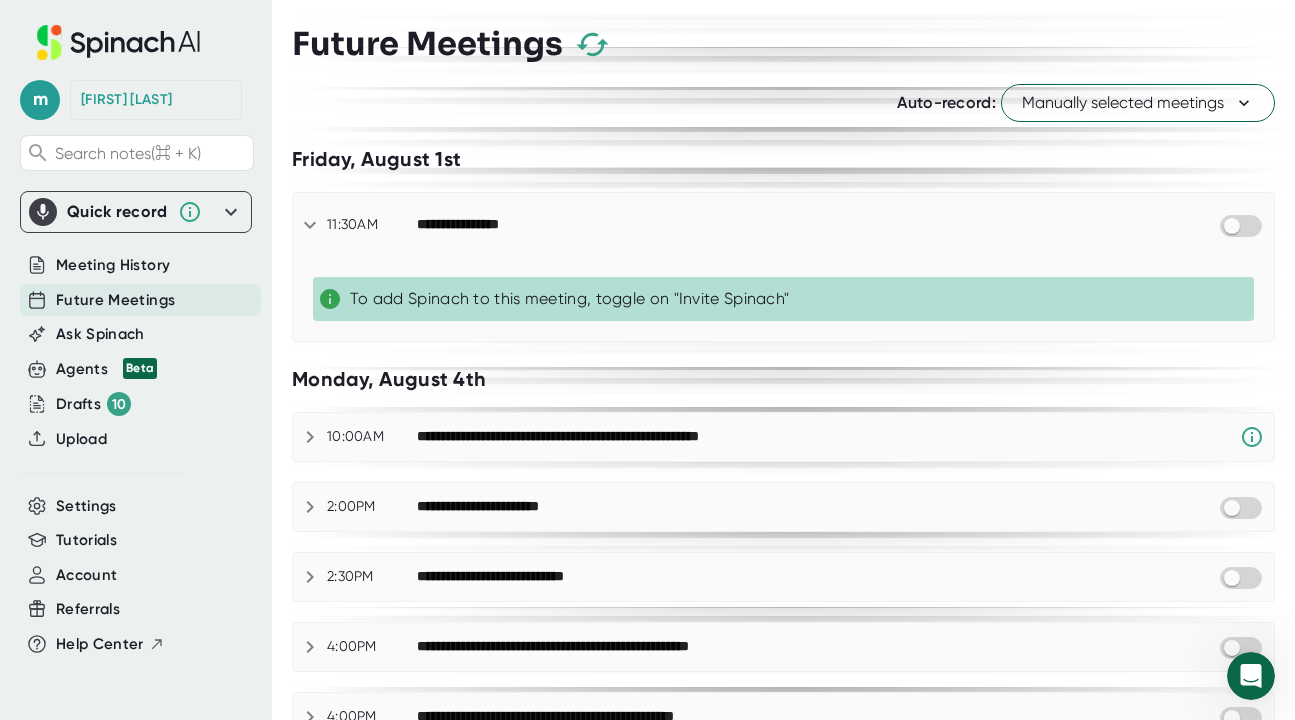 scroll, scrollTop: 0, scrollLeft: 0, axis: both 